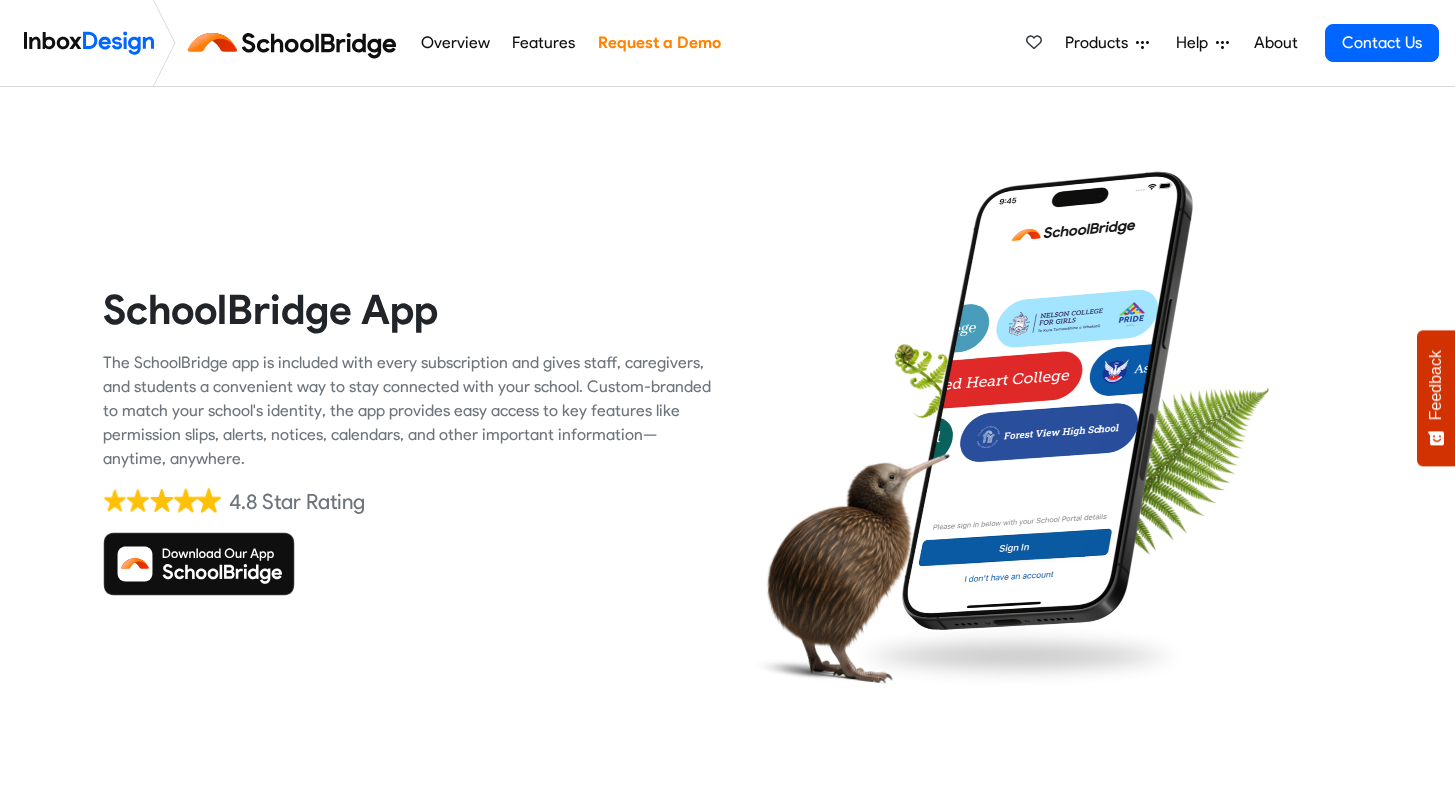scroll, scrollTop: 0, scrollLeft: 0, axis: both 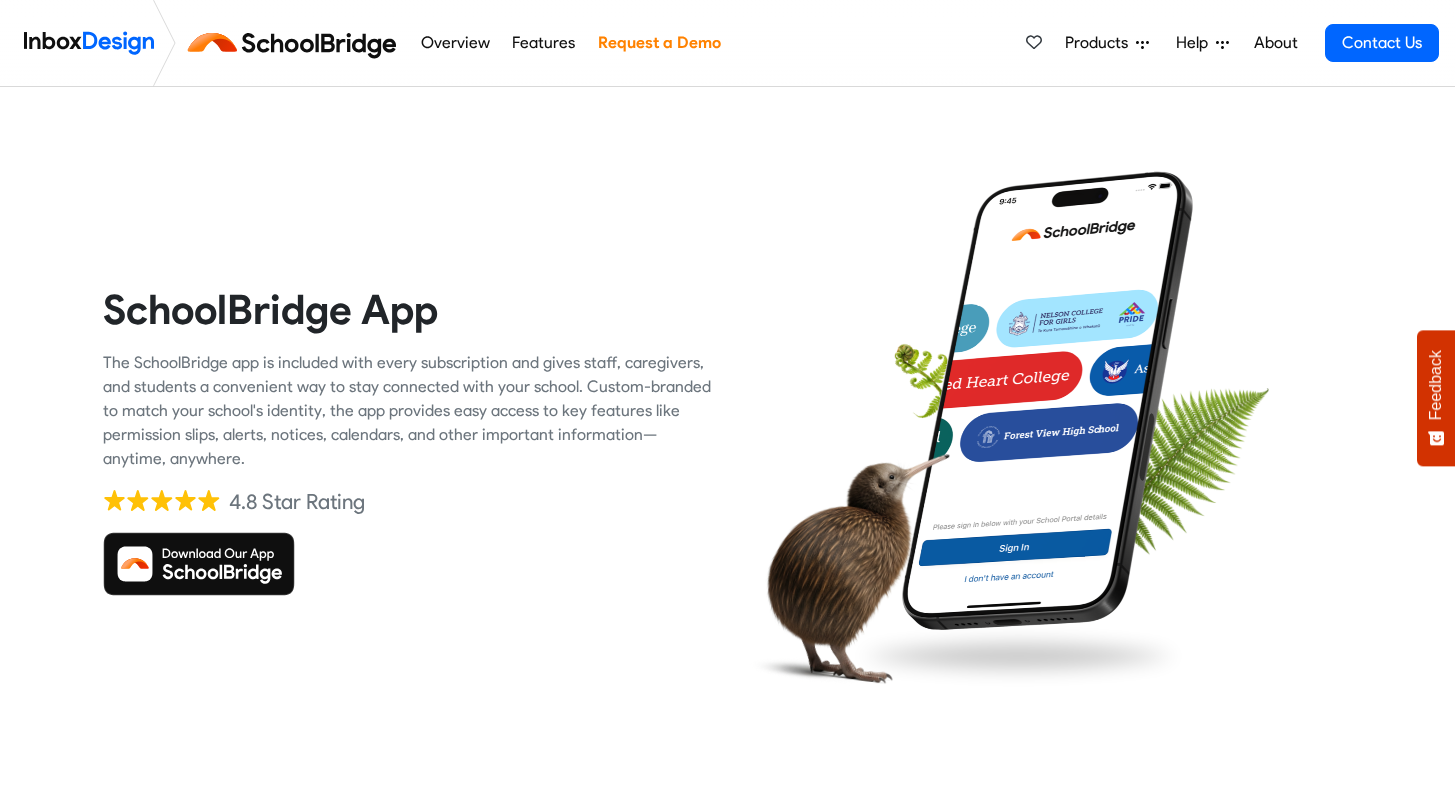 drag, startPoint x: 167, startPoint y: 508, endPoint x: 163, endPoint y: 569, distance: 61.13101 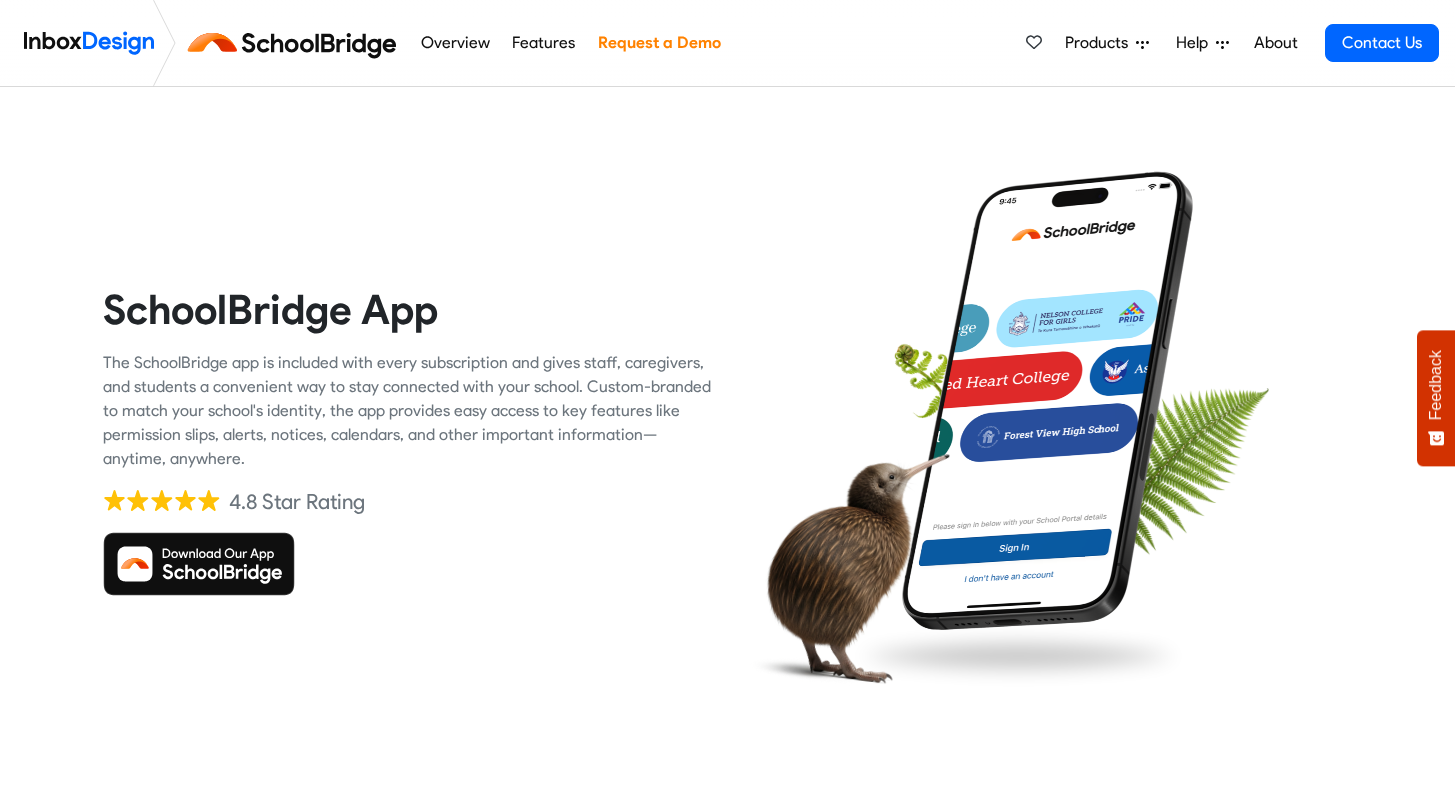 scroll, scrollTop: 0, scrollLeft: 0, axis: both 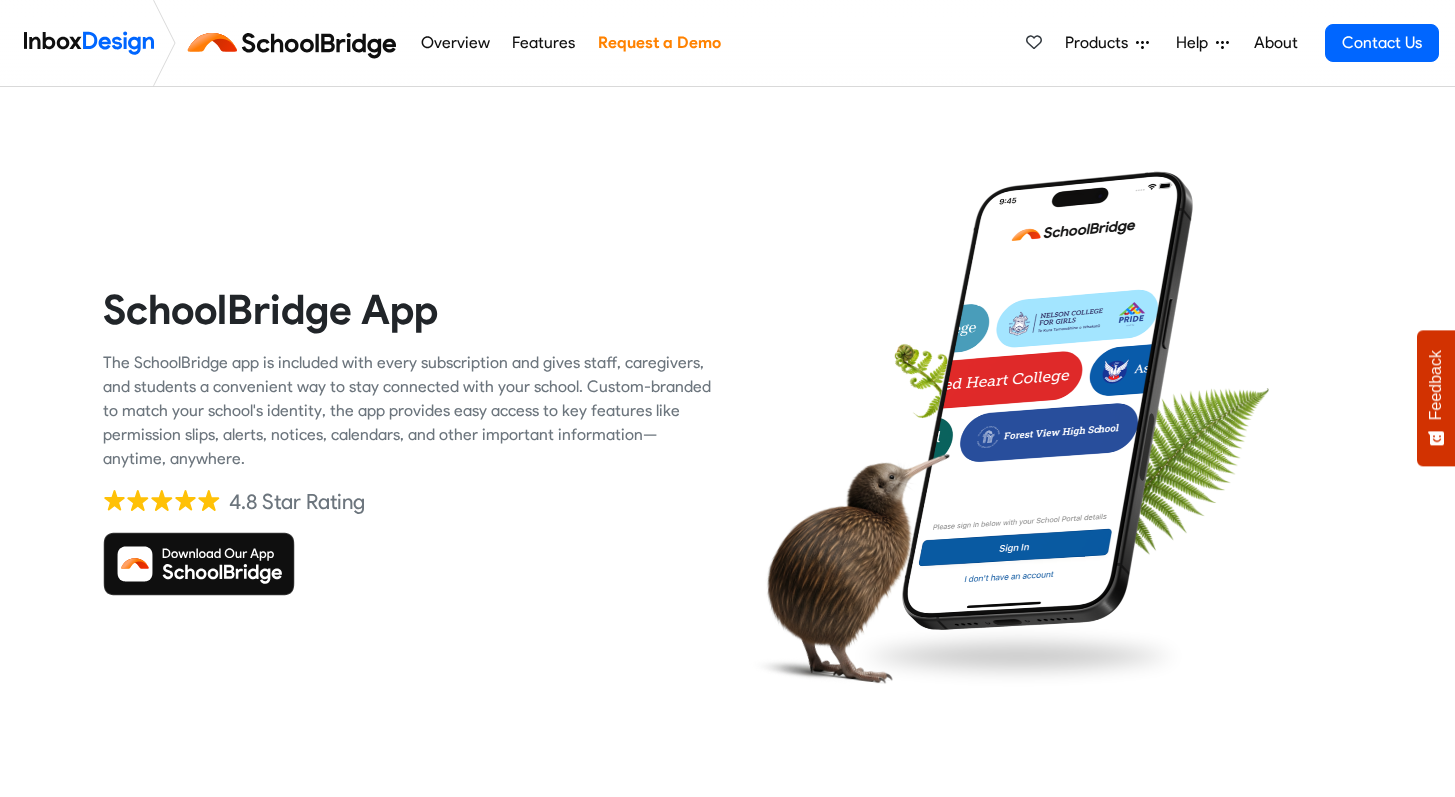 click at bounding box center (296, 43) 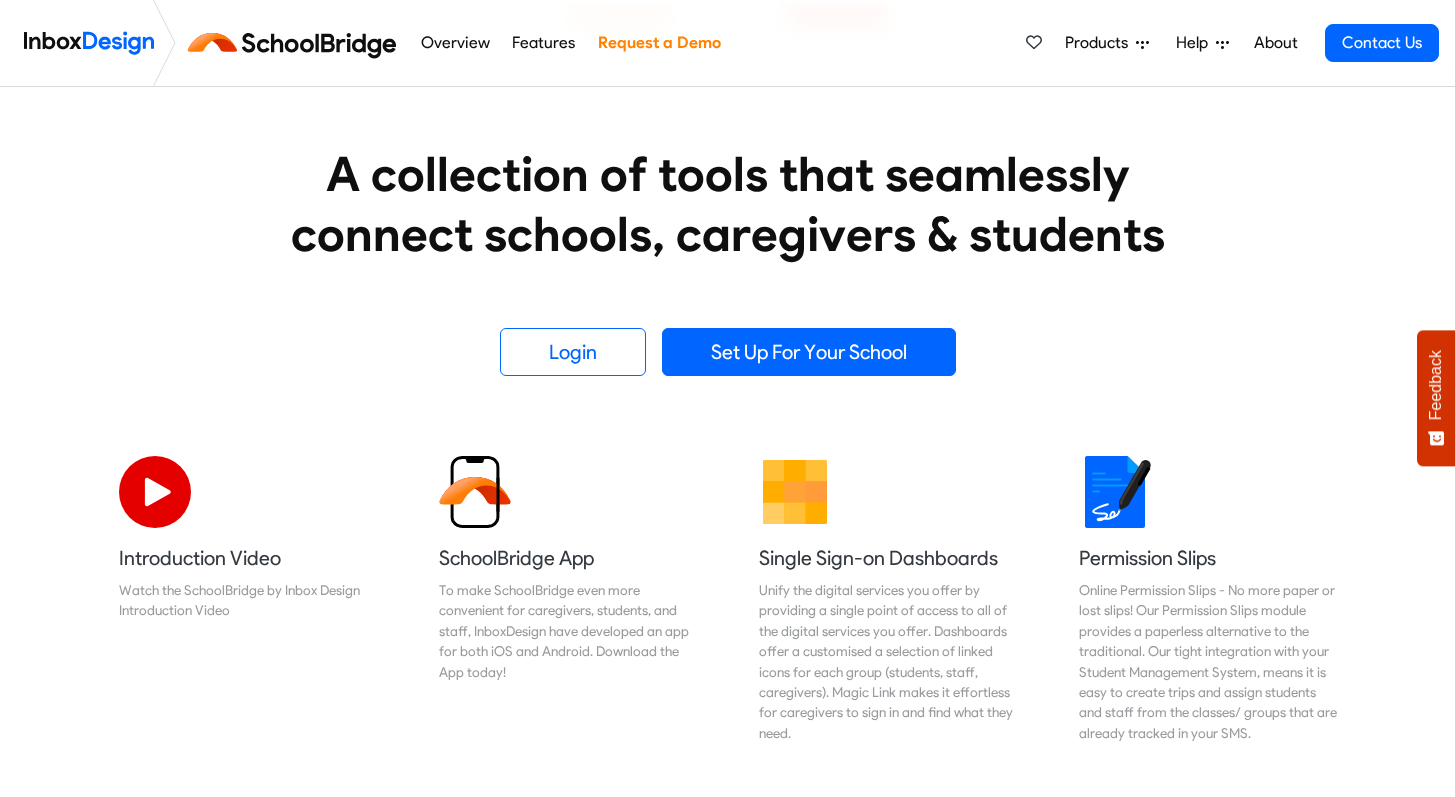 scroll, scrollTop: 295, scrollLeft: 0, axis: vertical 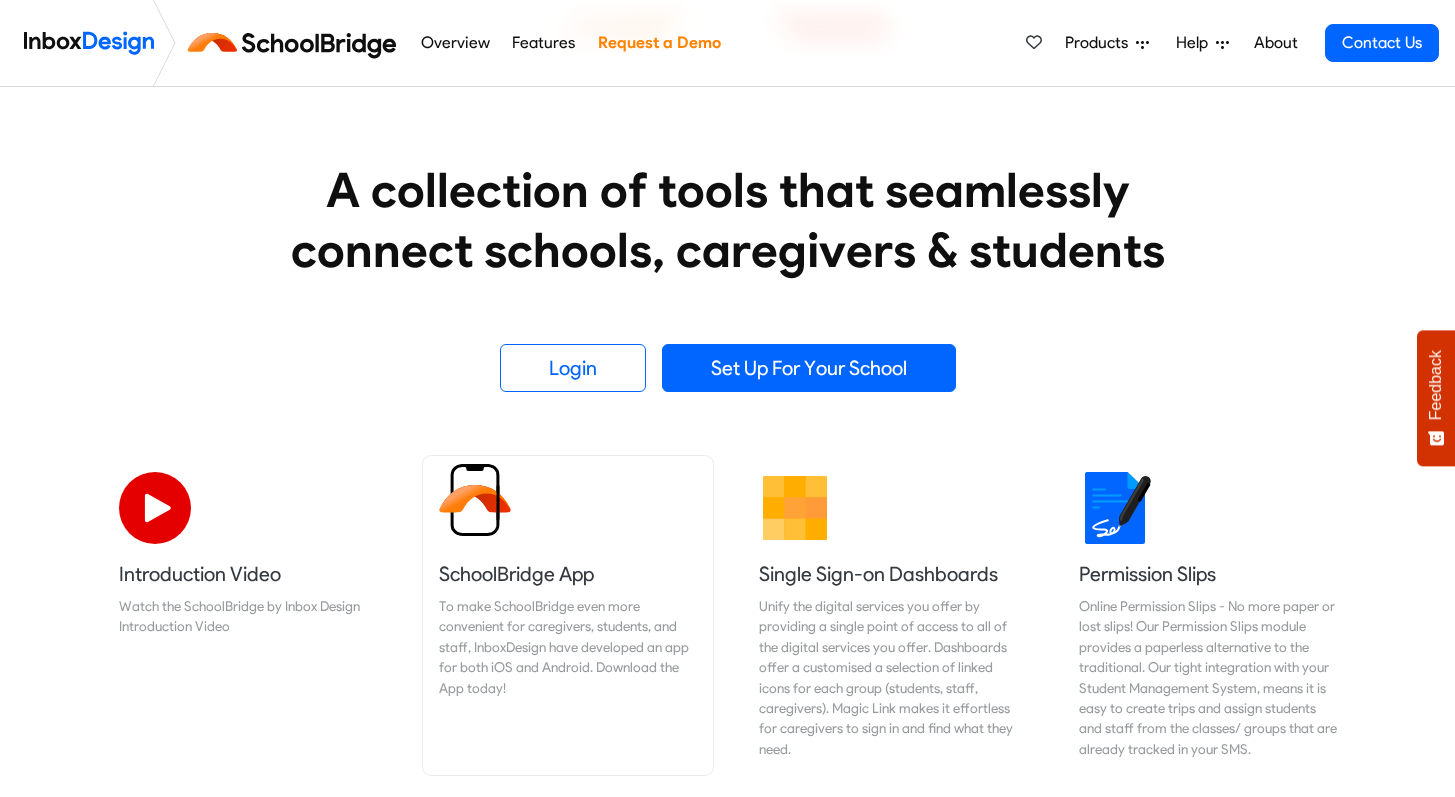 click on "To make SchoolBridge even more convenient for caregivers, students, and staff, InboxDesign have developed an app for both iOS and Android. Download the App today!" at bounding box center (568, 647) 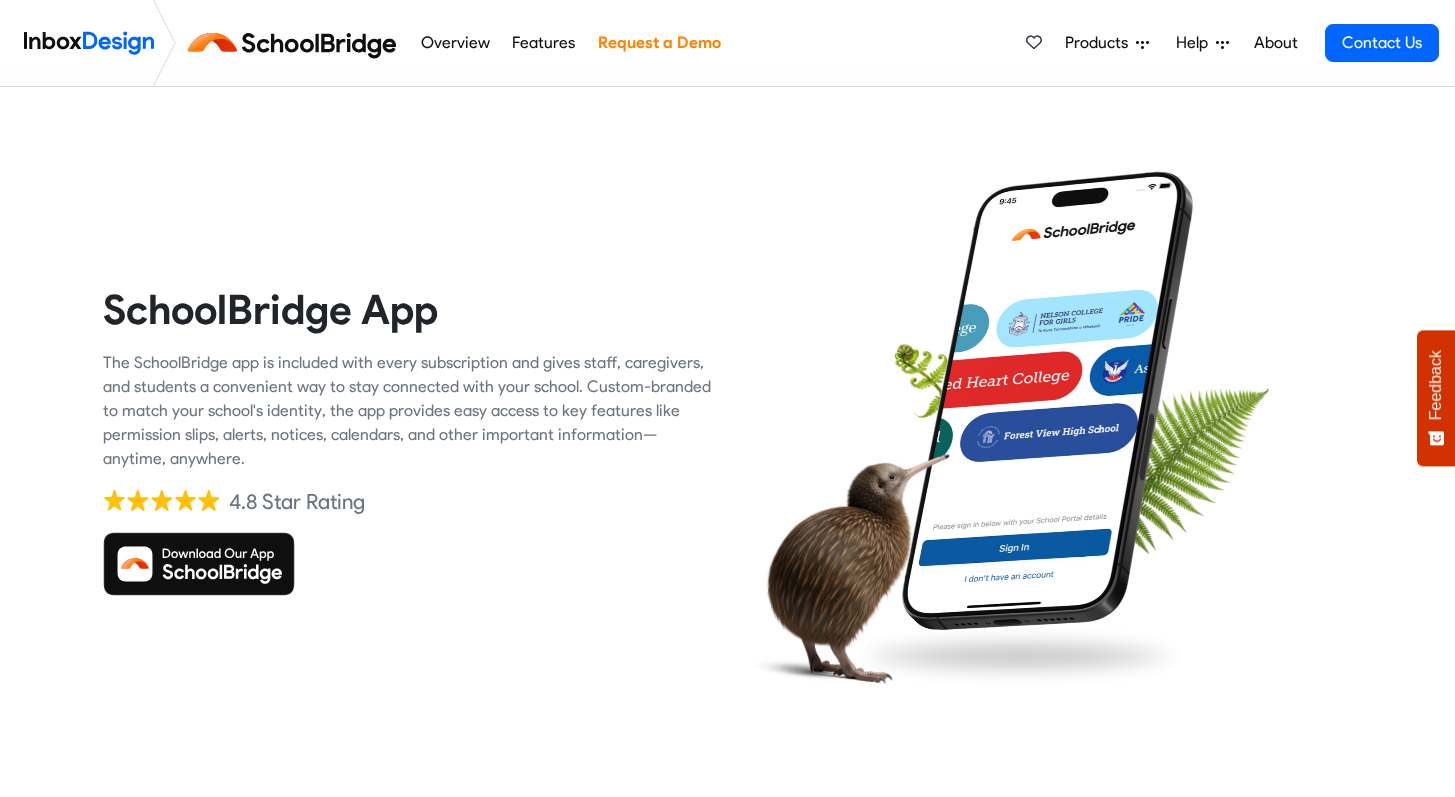 scroll, scrollTop: 0, scrollLeft: 0, axis: both 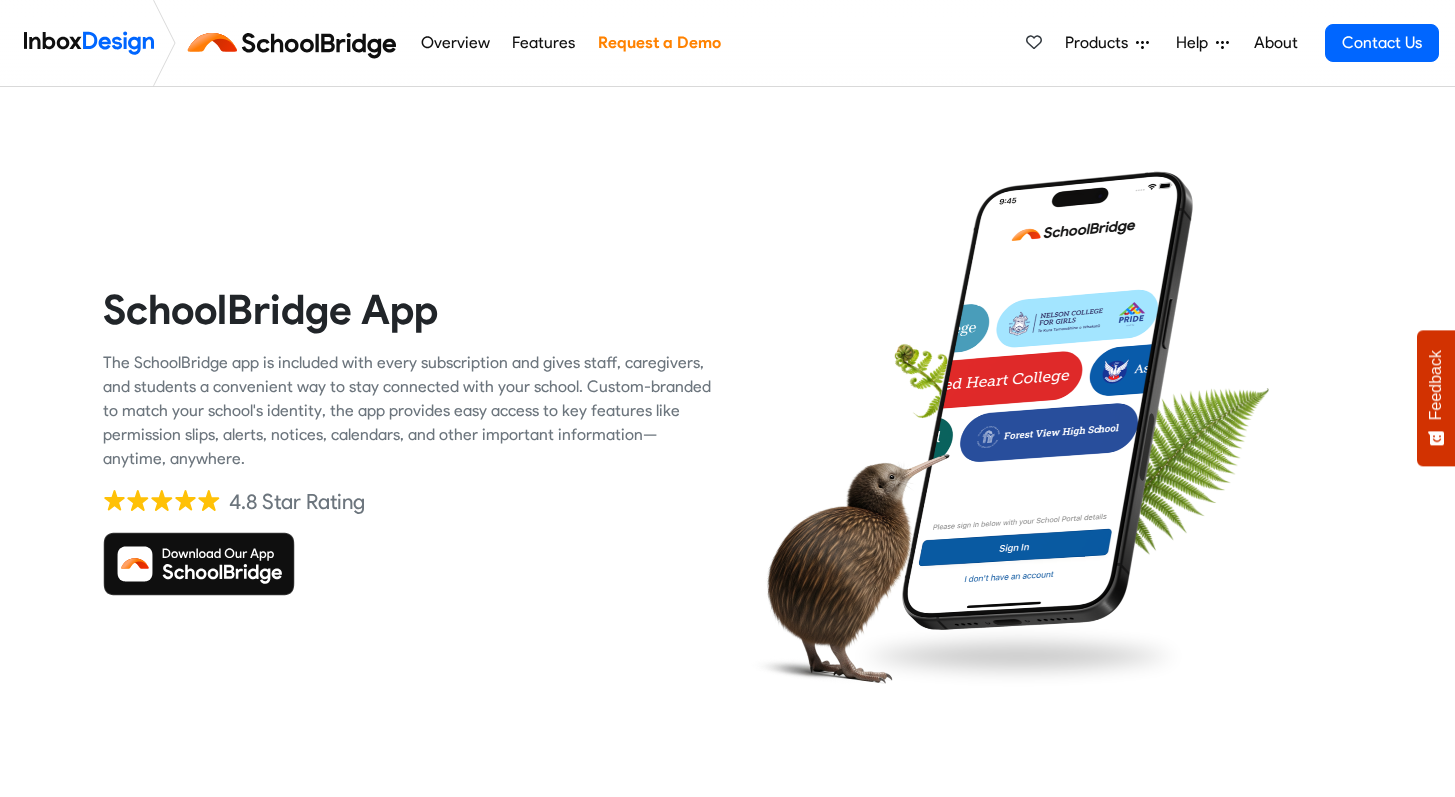 click at bounding box center (199, 564) 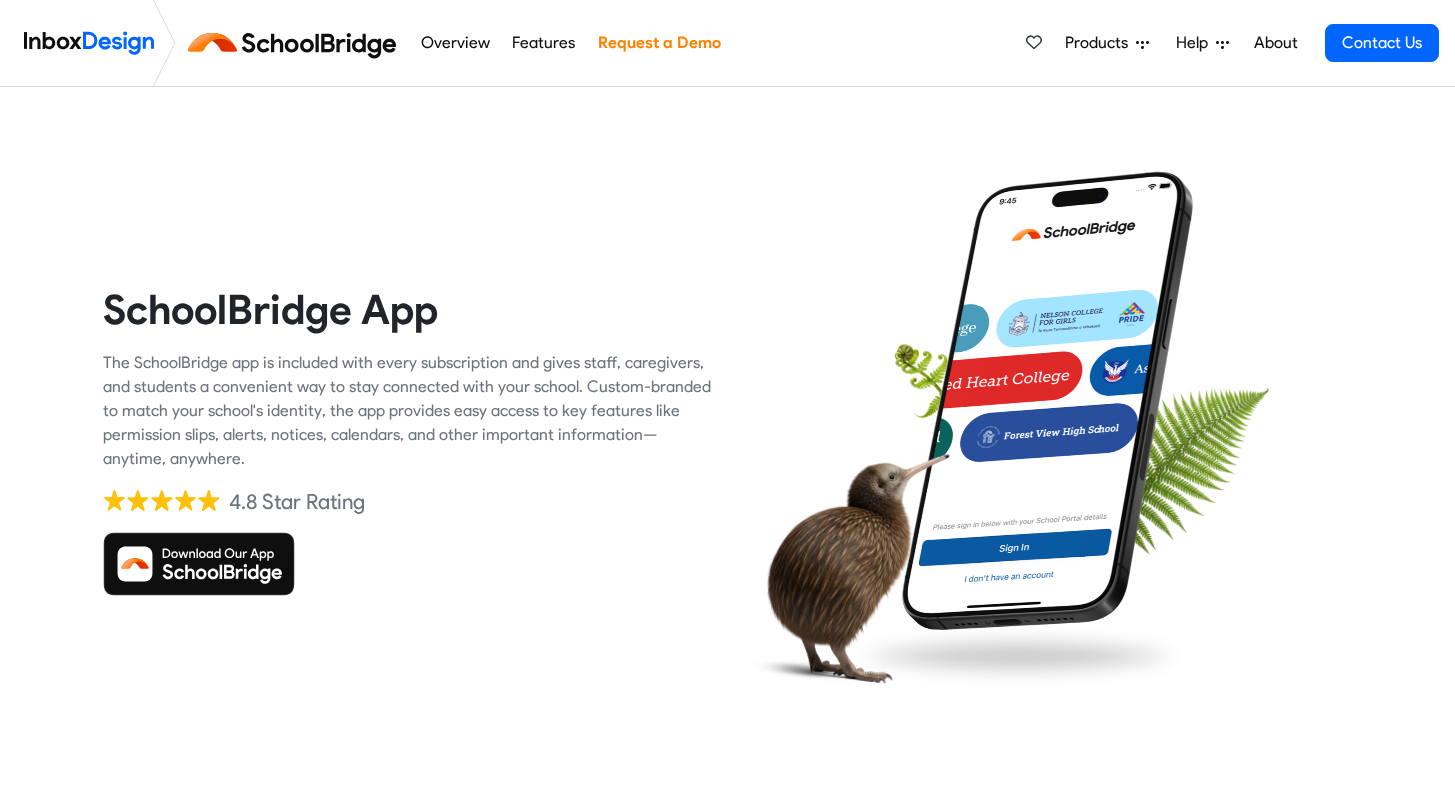 click at bounding box center [199, 564] 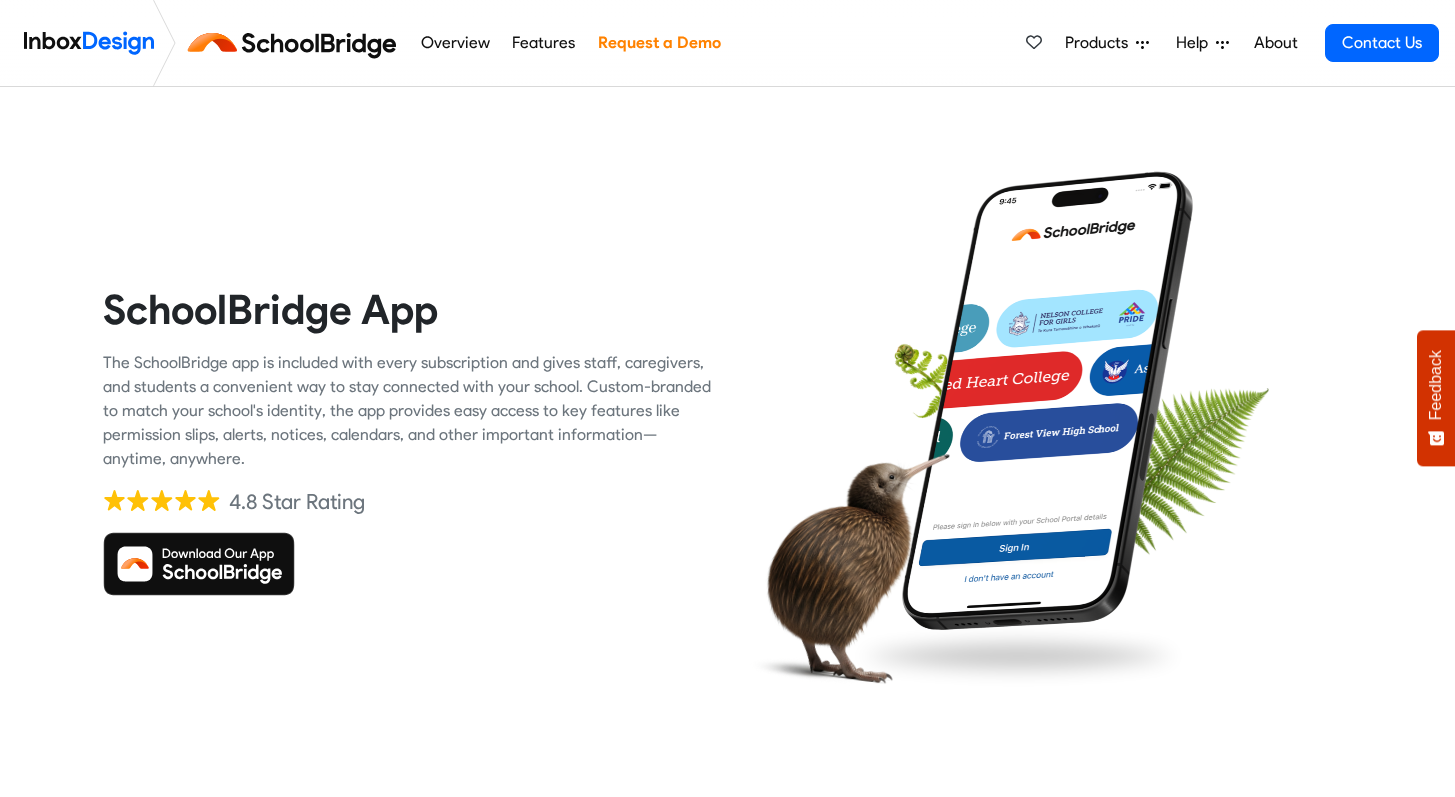 scroll, scrollTop: 0, scrollLeft: 0, axis: both 